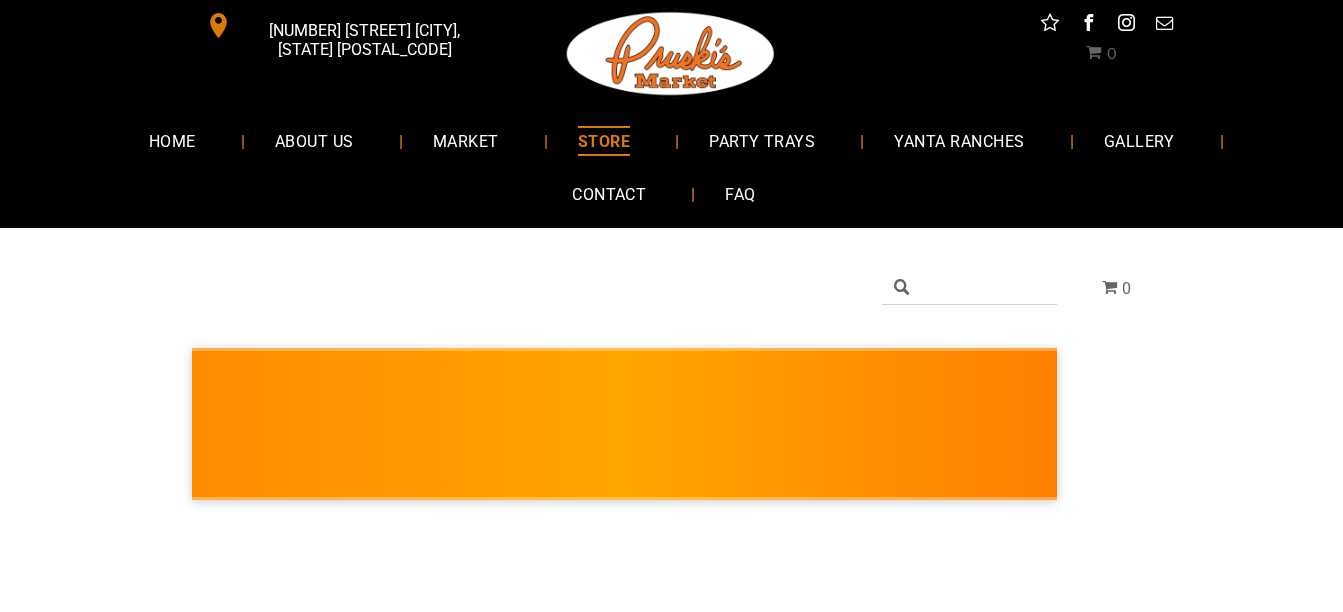 scroll, scrollTop: 0, scrollLeft: 0, axis: both 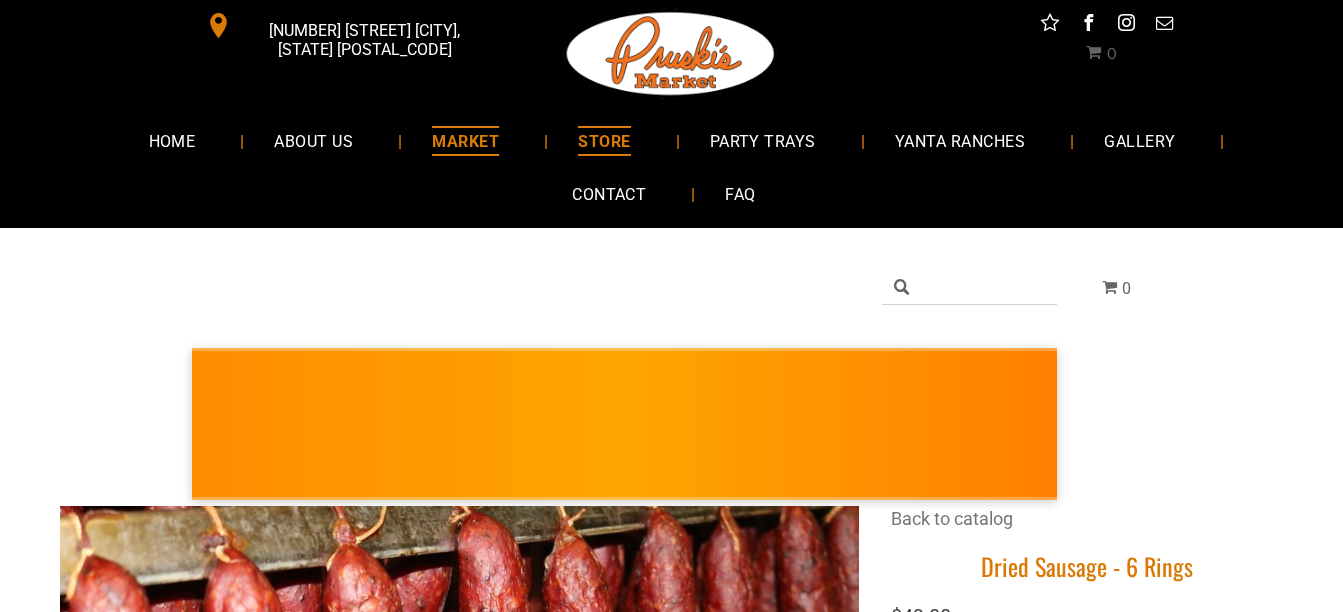 click on "MARKET" at bounding box center (465, 140) 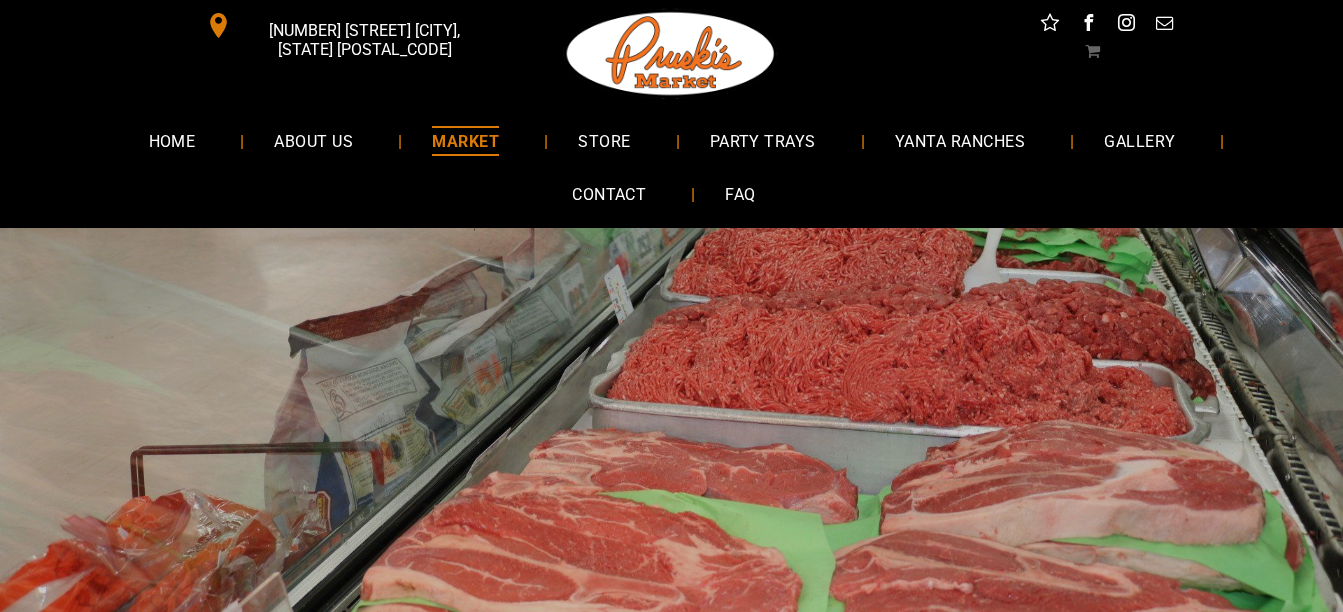 scroll, scrollTop: 0, scrollLeft: 0, axis: both 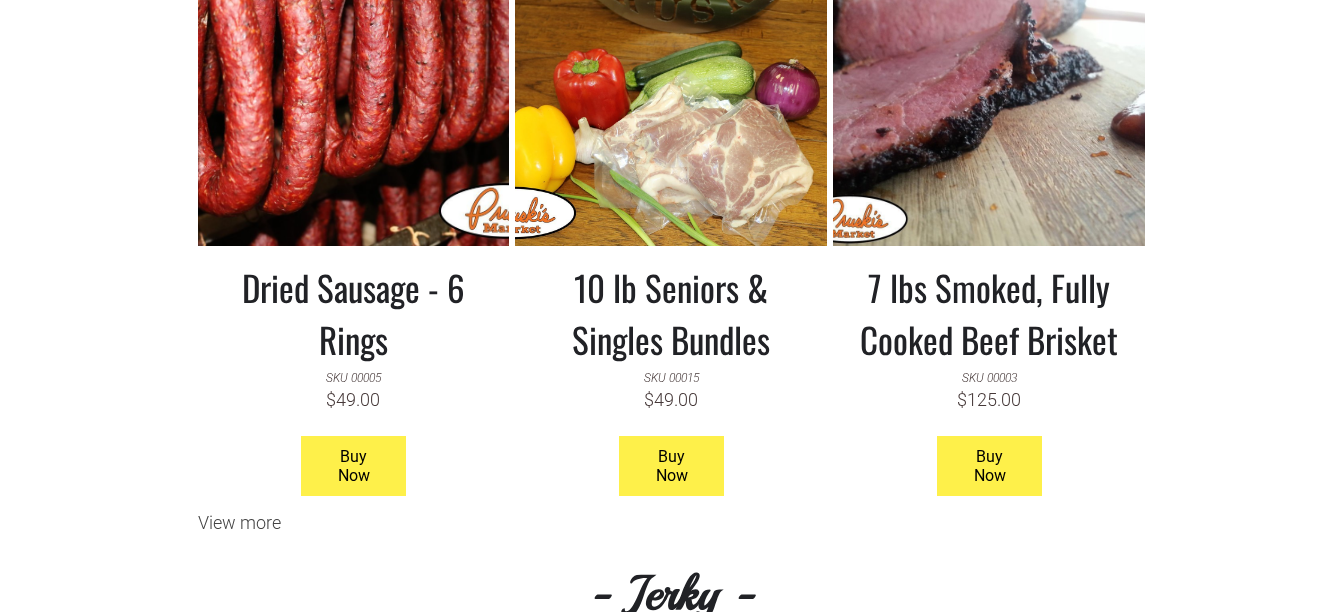 click at bounding box center (671, 96) 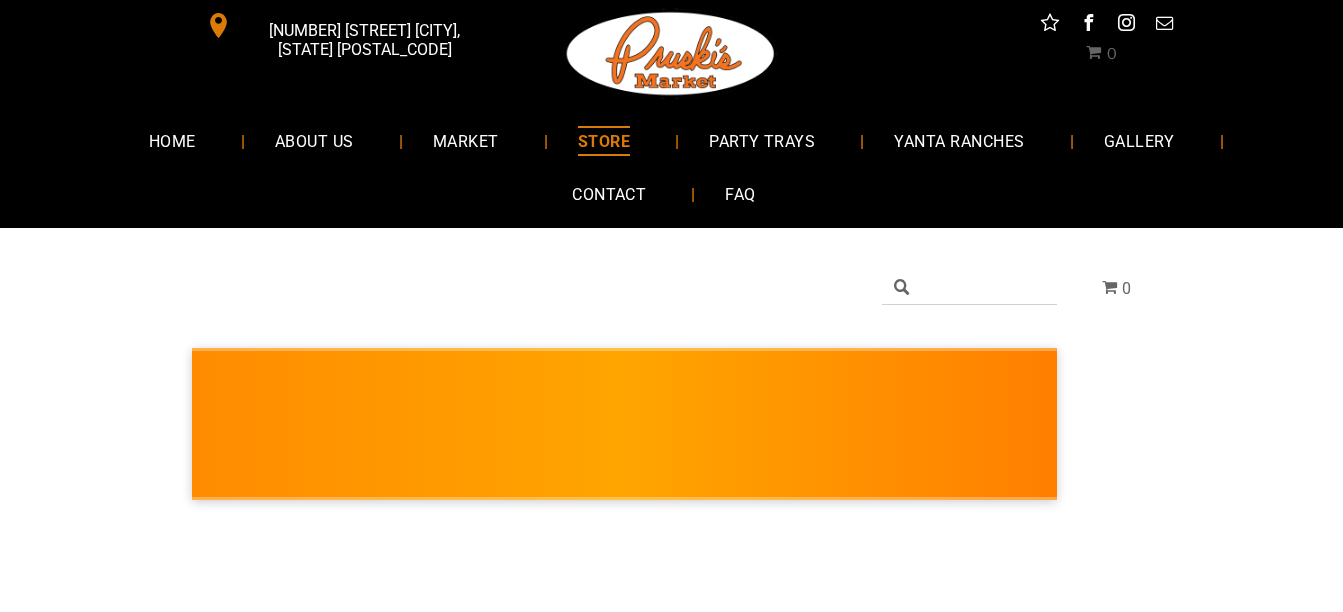 scroll, scrollTop: 0, scrollLeft: 0, axis: both 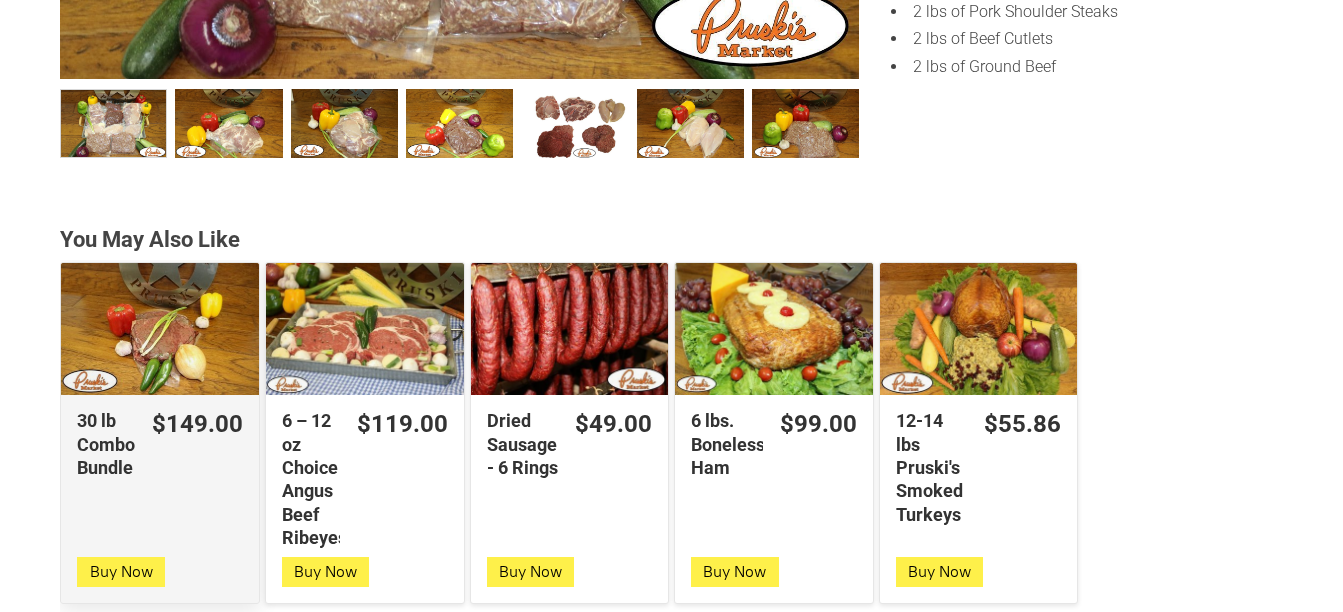 click on "30 lb Combo Bundle" 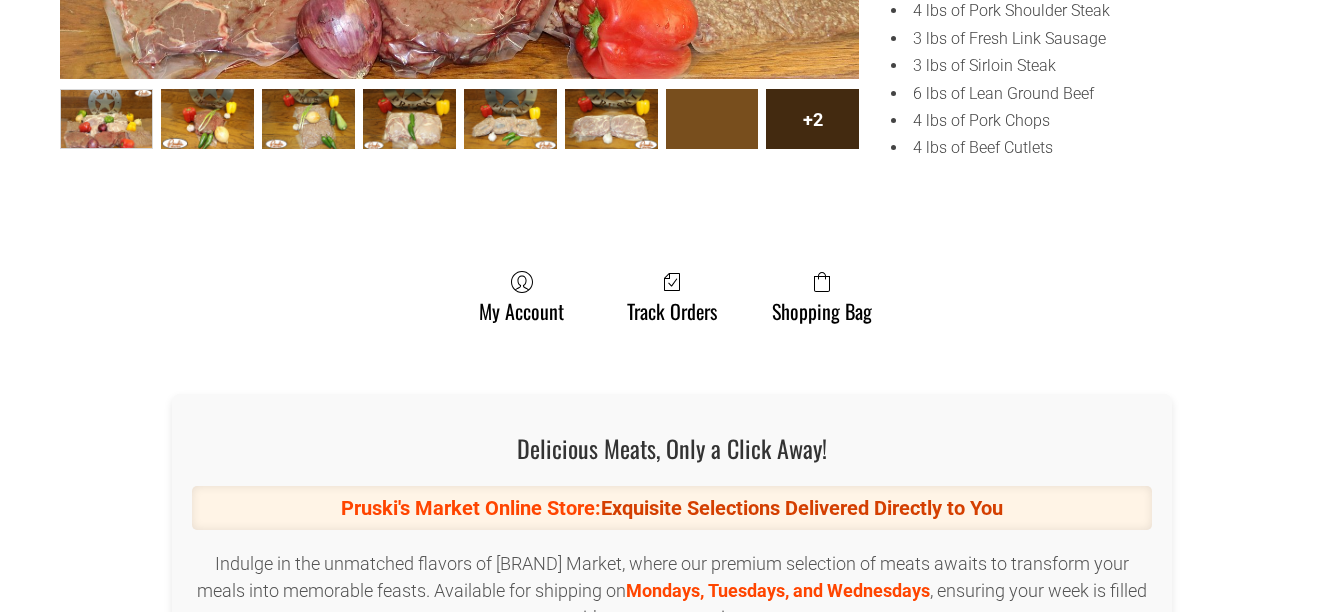 scroll, scrollTop: 0, scrollLeft: 0, axis: both 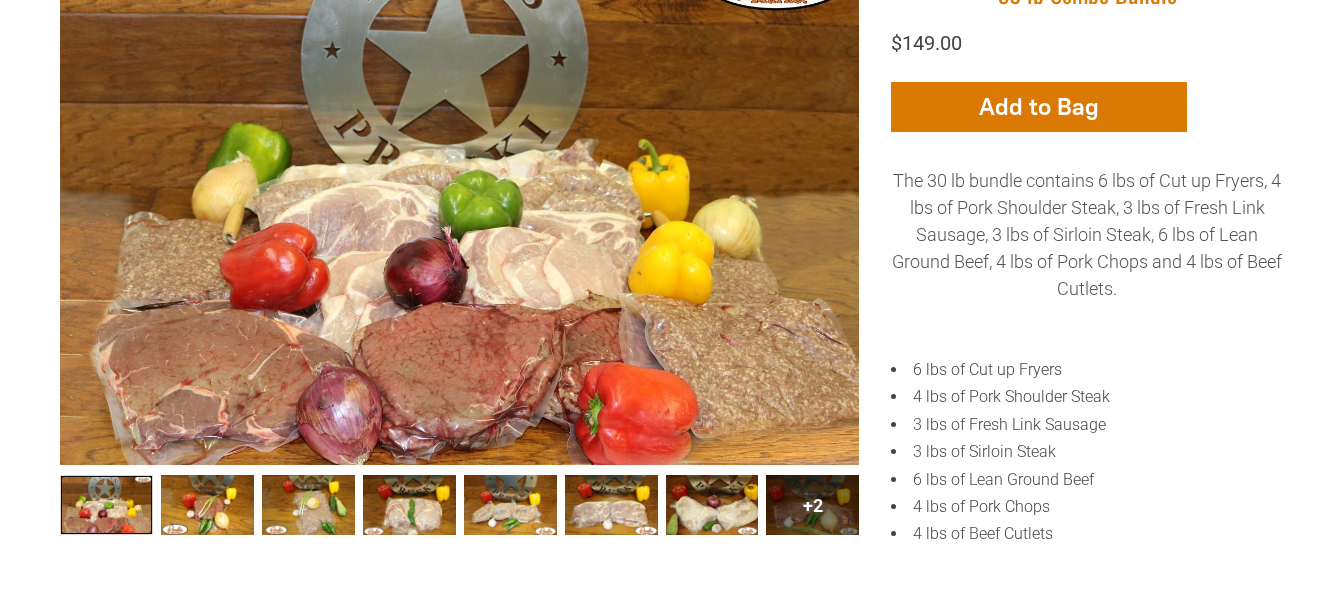 click 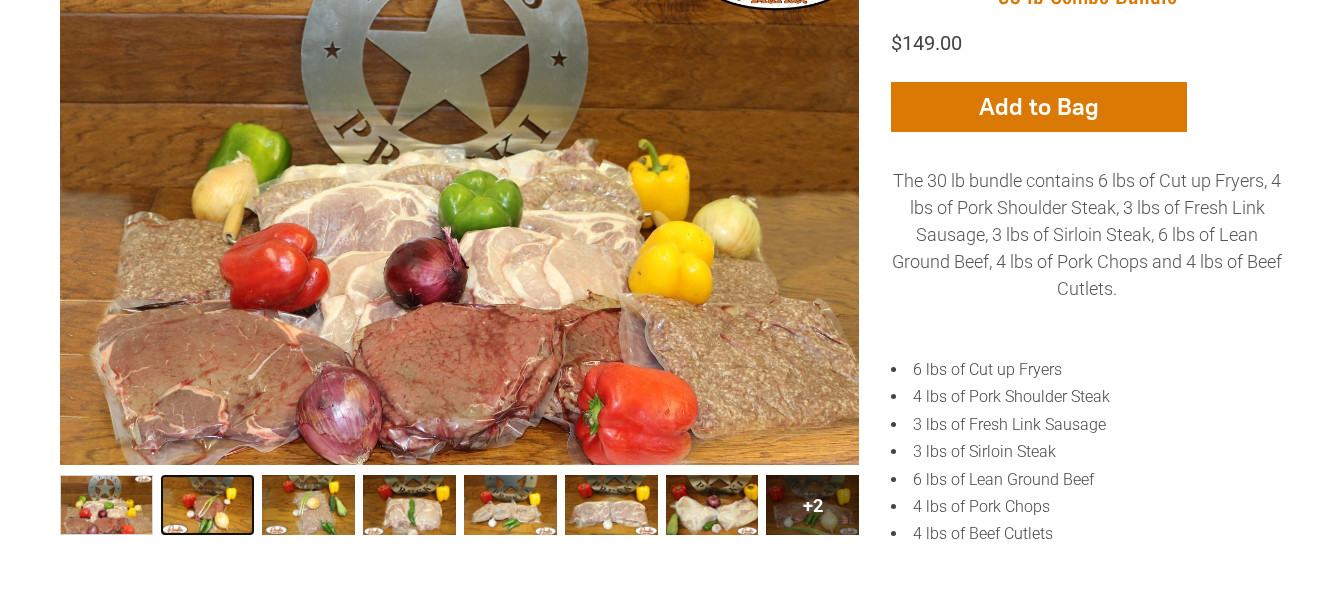 click 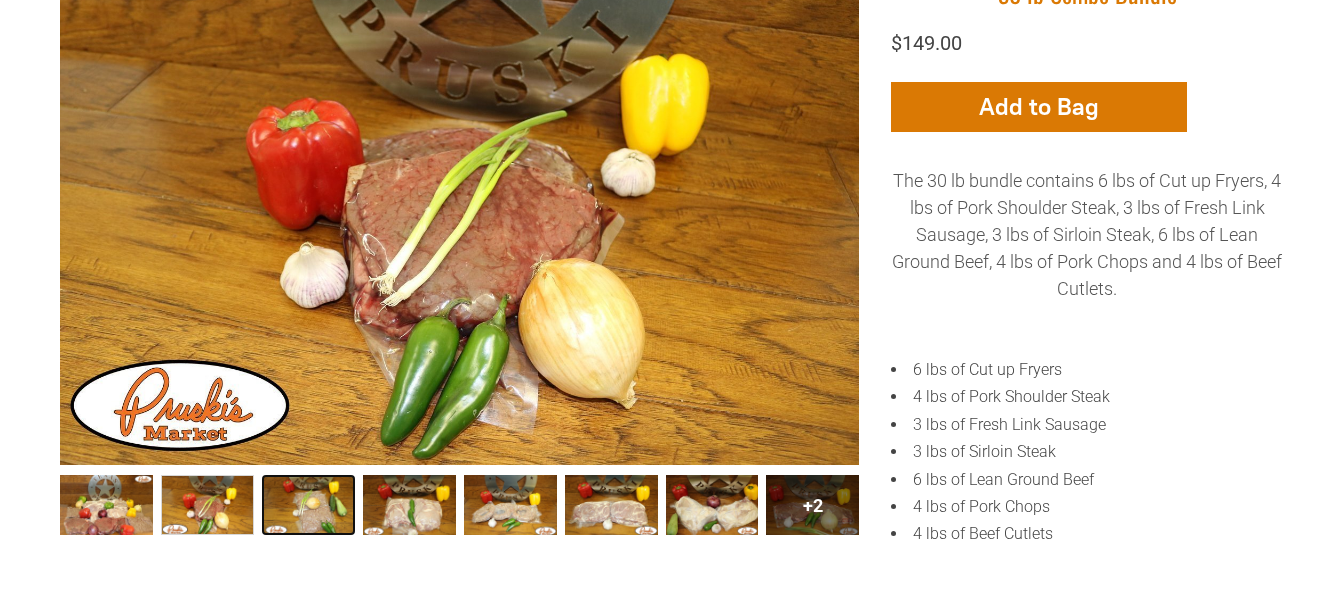 click 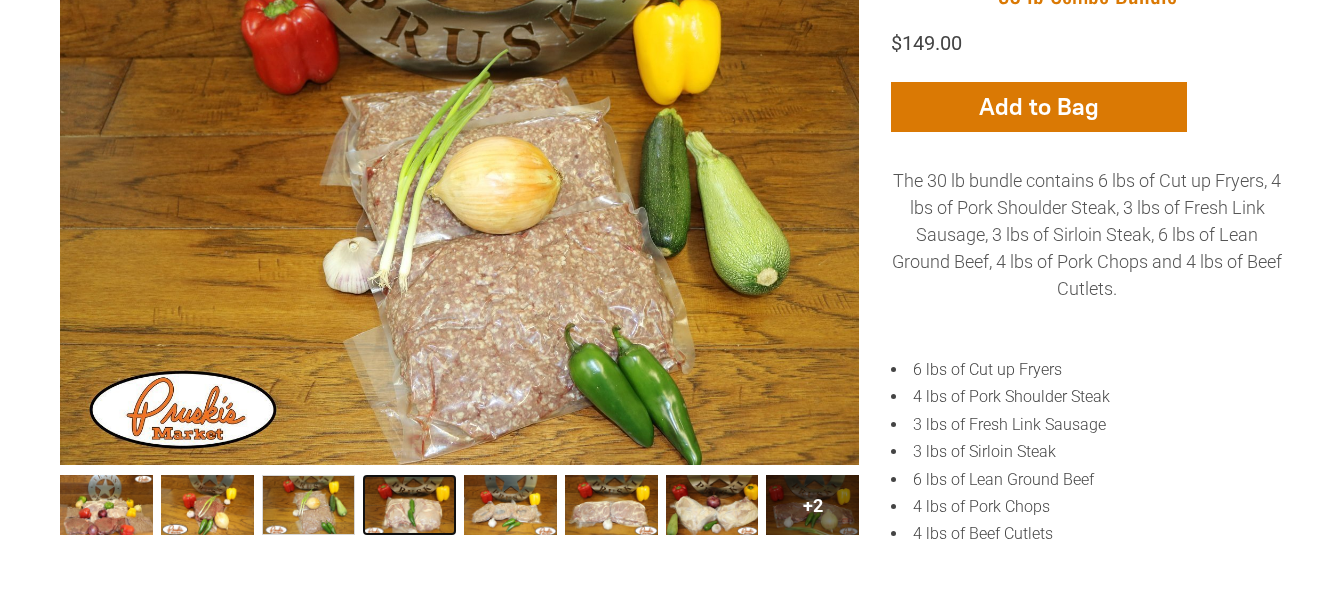 click 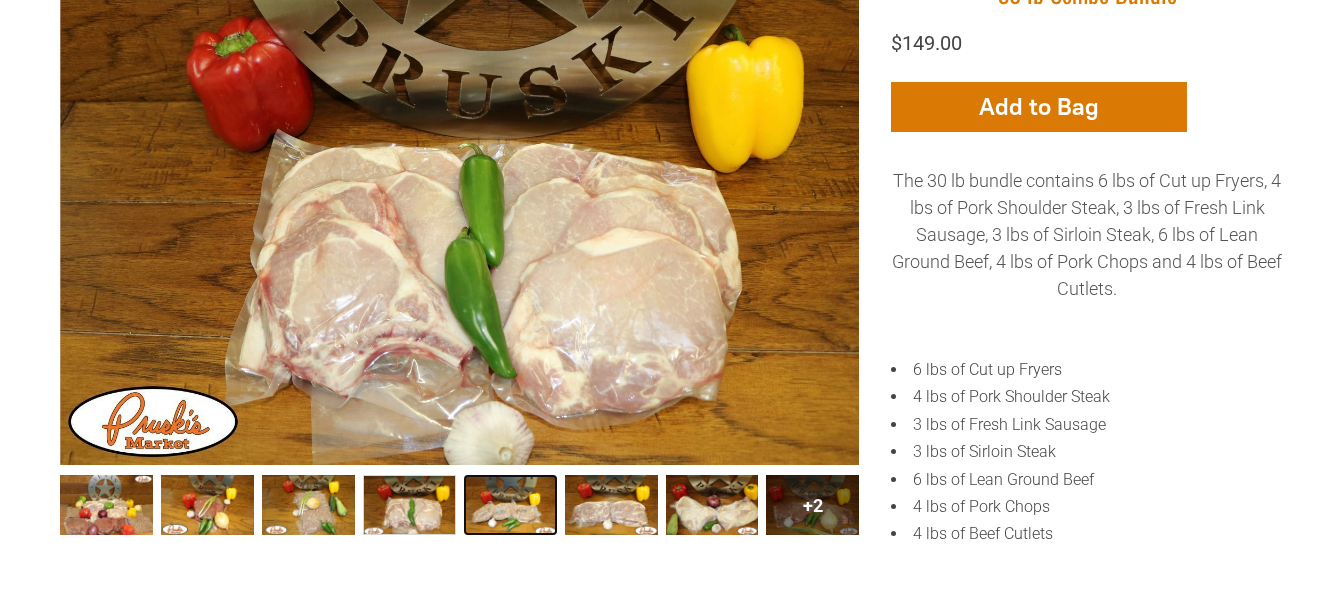 click 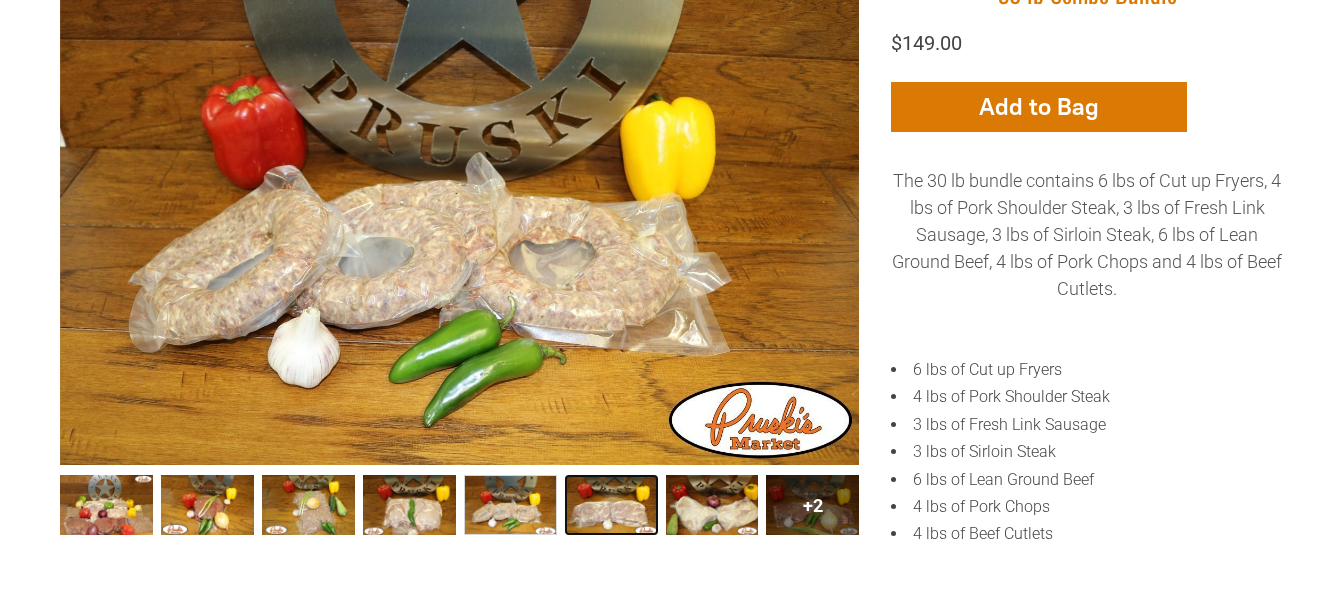 click 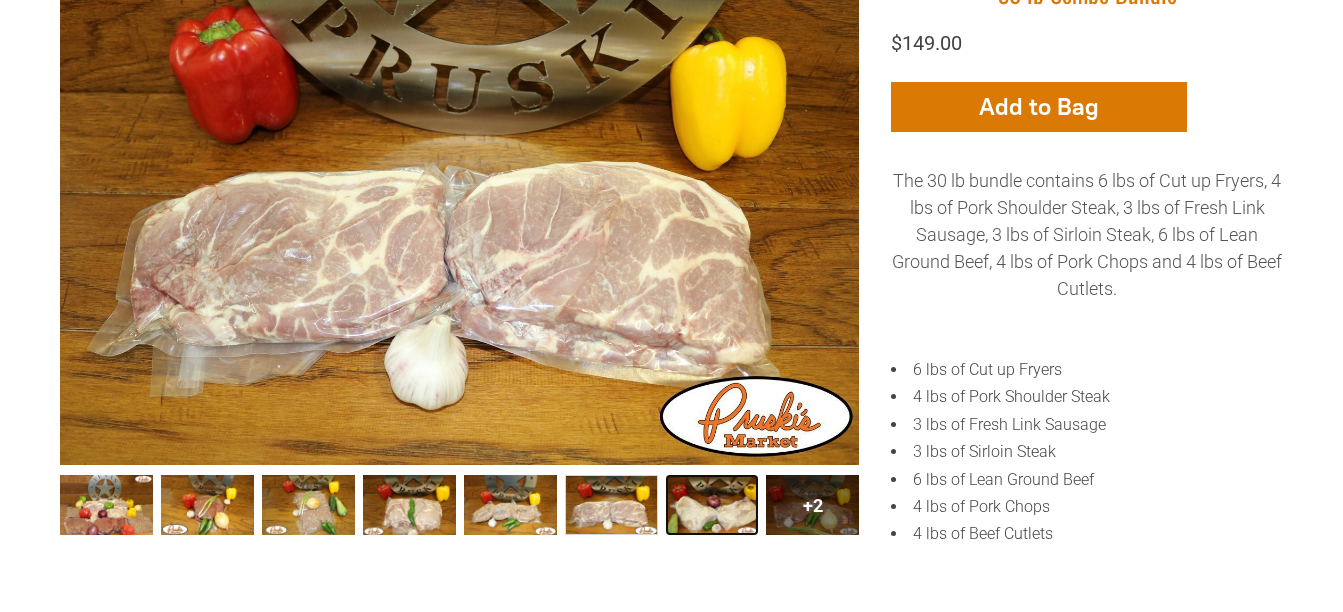 click 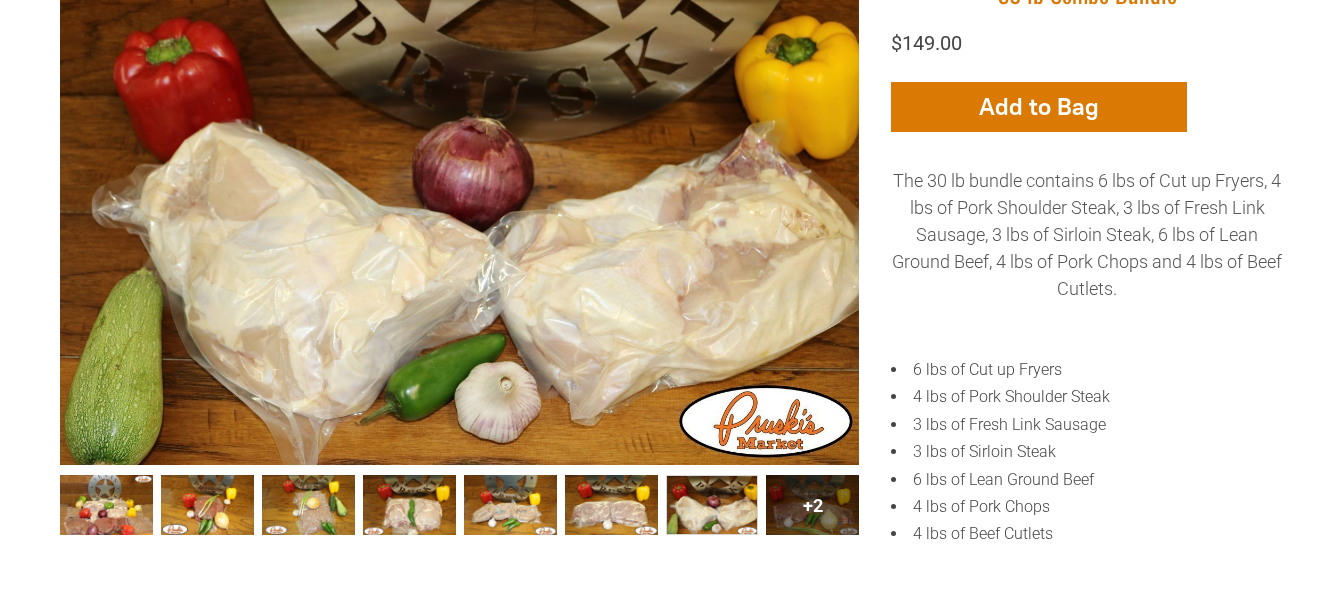 click on "+2" 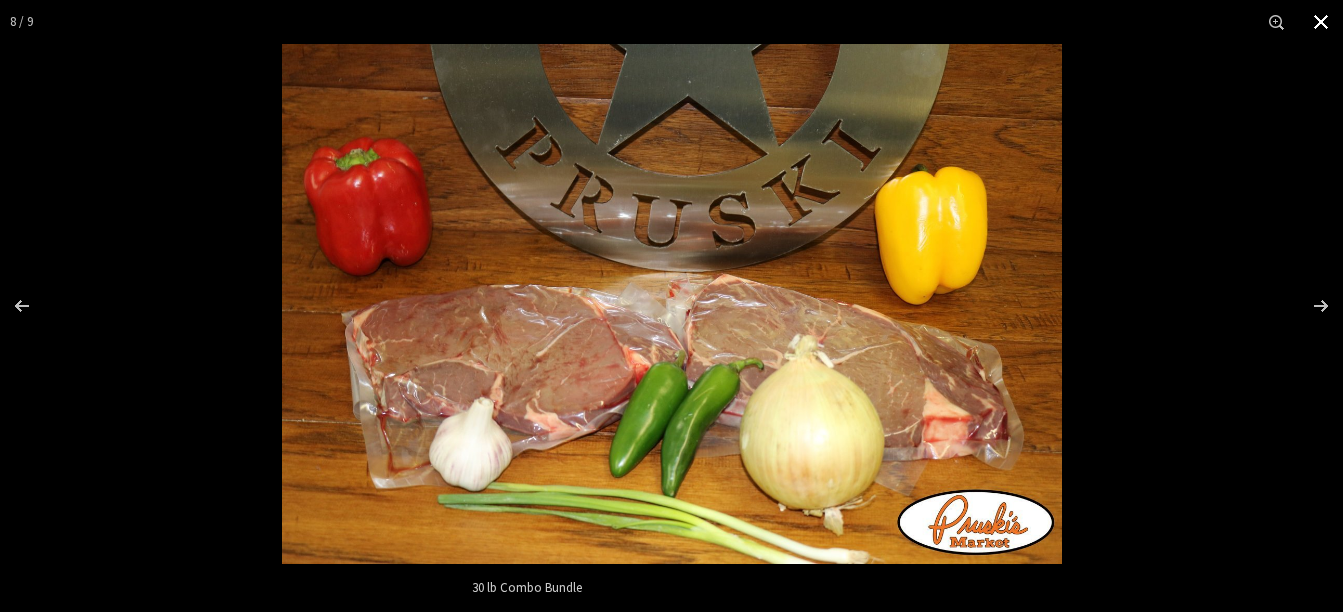 click at bounding box center (1321, 22) 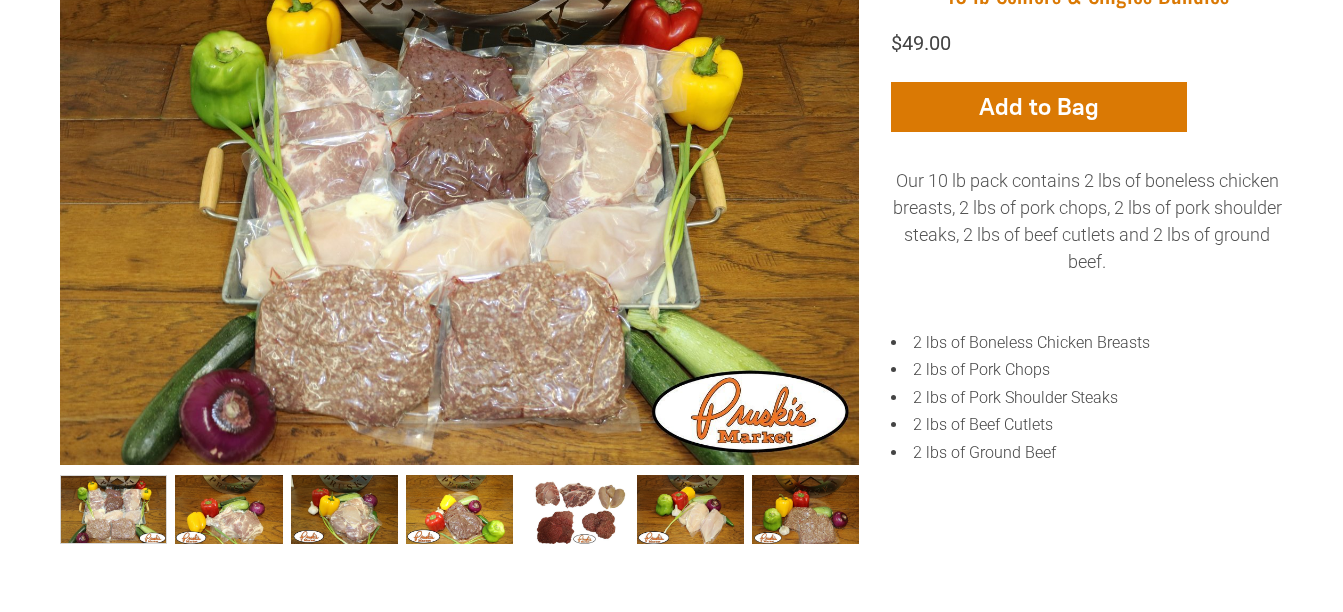 scroll, scrollTop: 0, scrollLeft: 0, axis: both 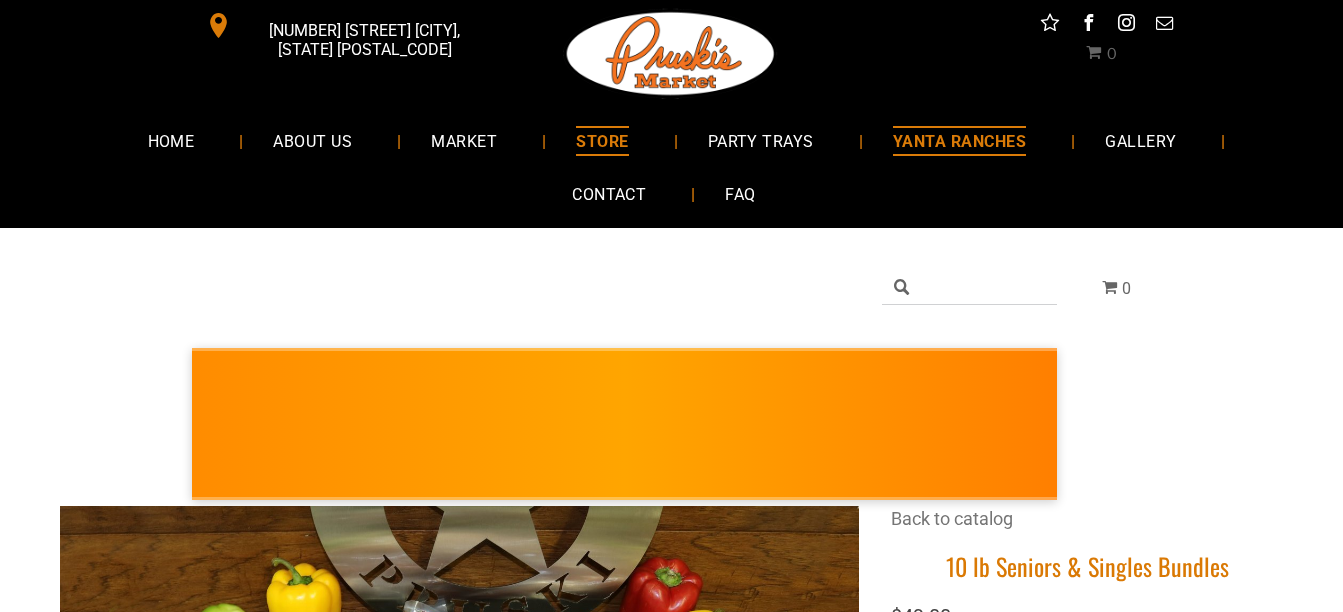 click on "YANTA RANCHES" at bounding box center [959, 140] 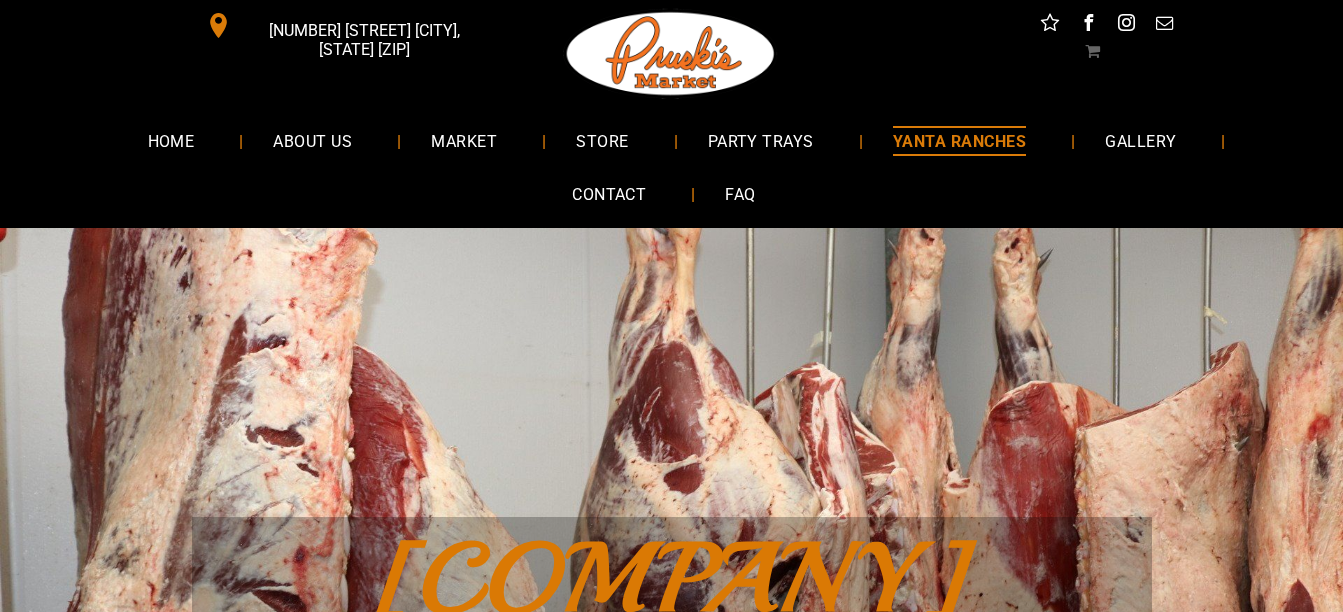scroll, scrollTop: 0, scrollLeft: 0, axis: both 